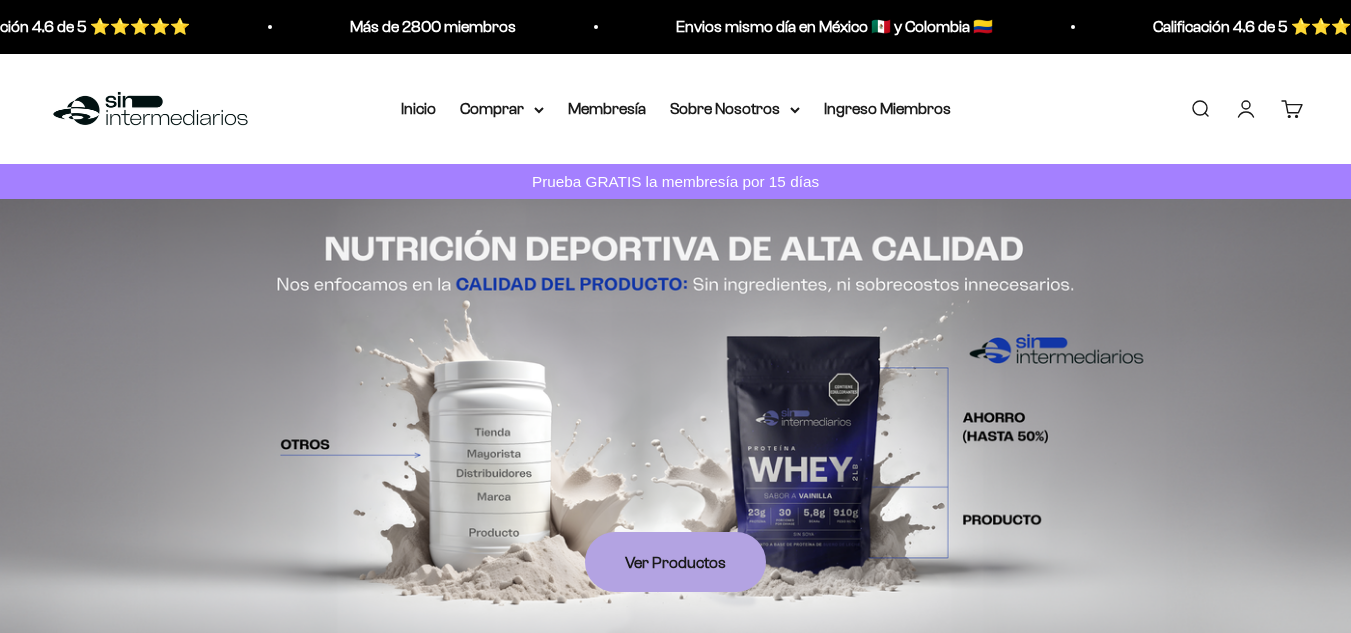 scroll, scrollTop: 0, scrollLeft: 0, axis: both 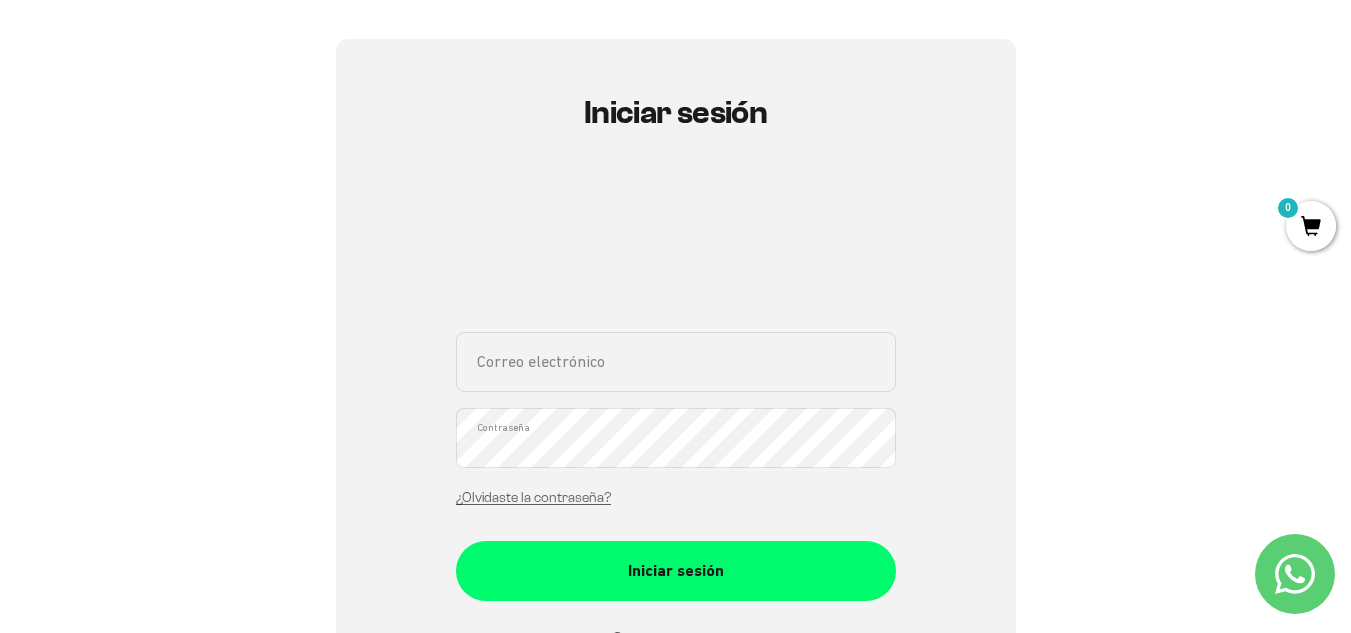 click on "Correo electrónico" at bounding box center (676, 362) 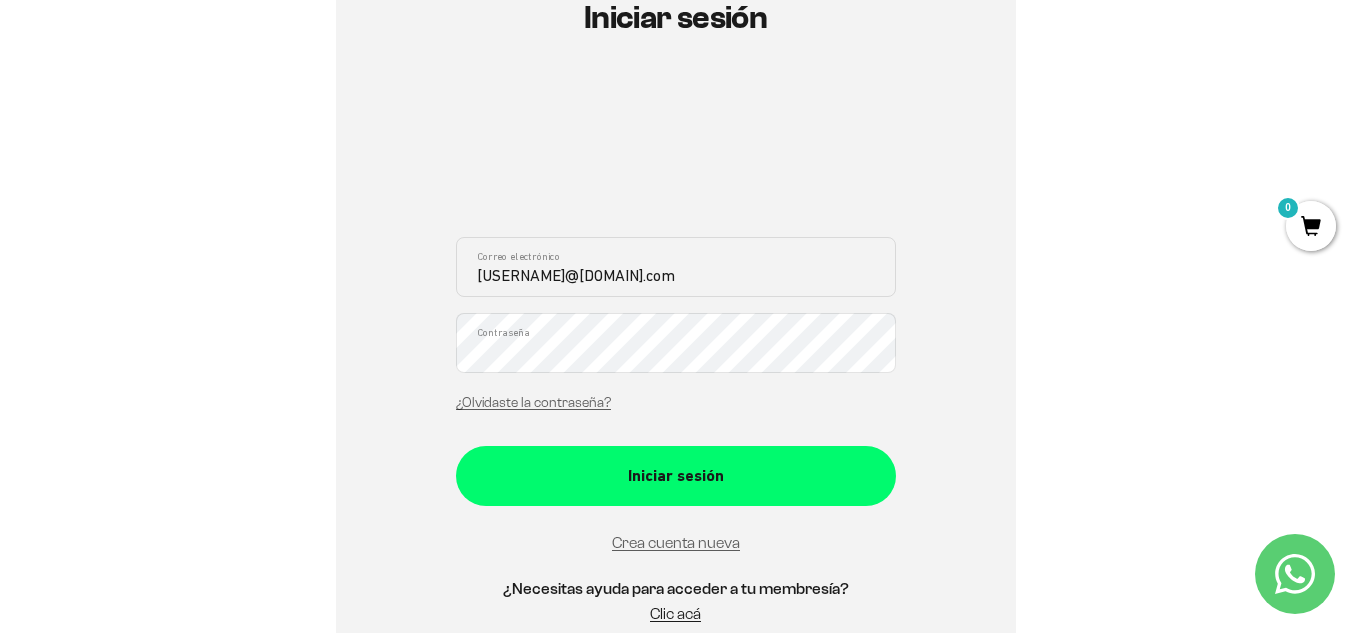 scroll, scrollTop: 300, scrollLeft: 0, axis: vertical 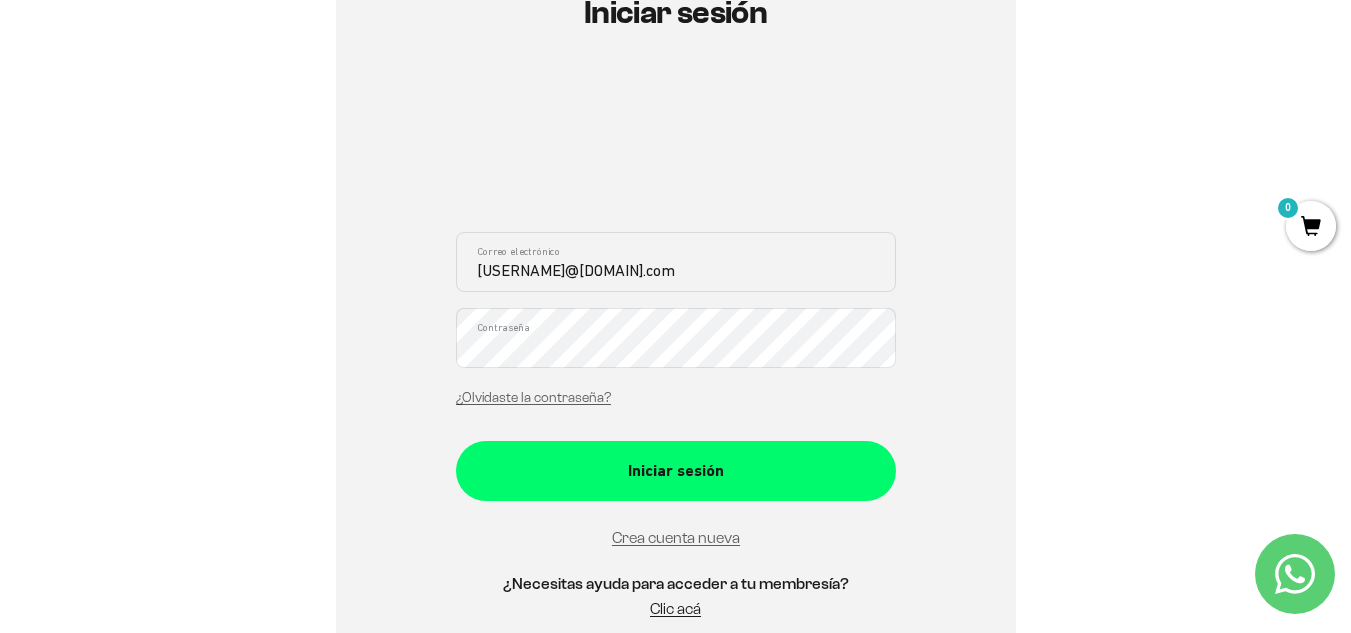 click on "Iniciar sesión" at bounding box center [676, 471] 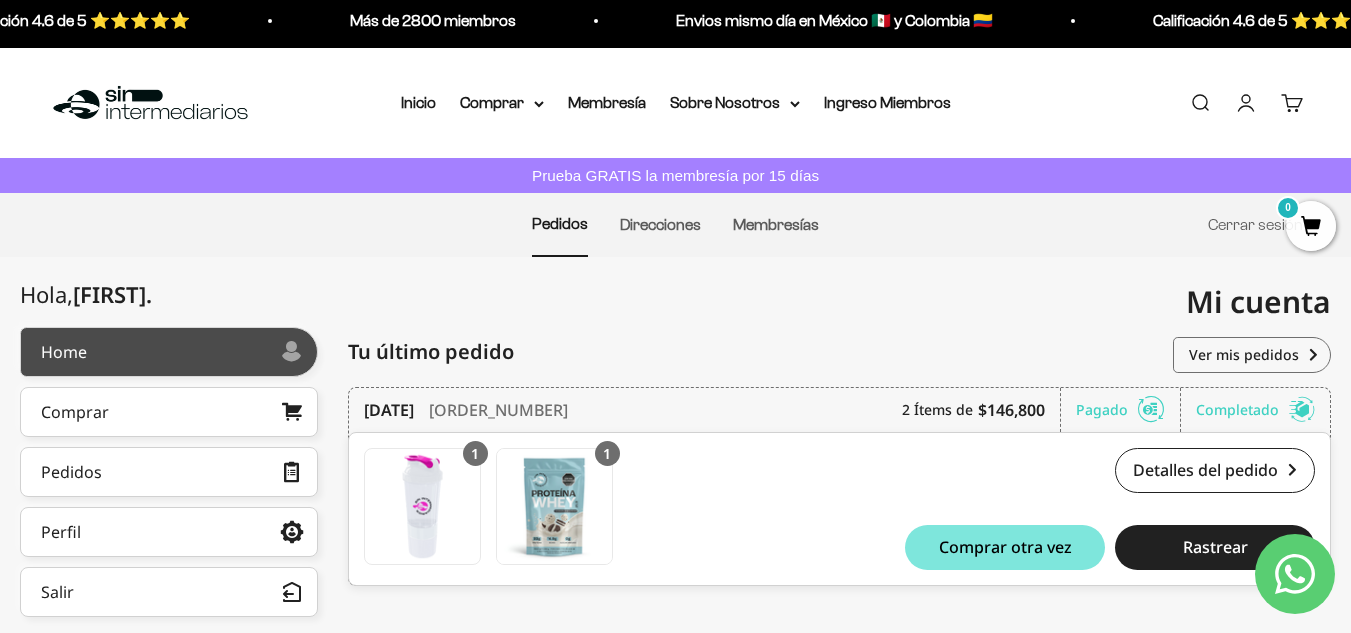 scroll, scrollTop: 0, scrollLeft: 0, axis: both 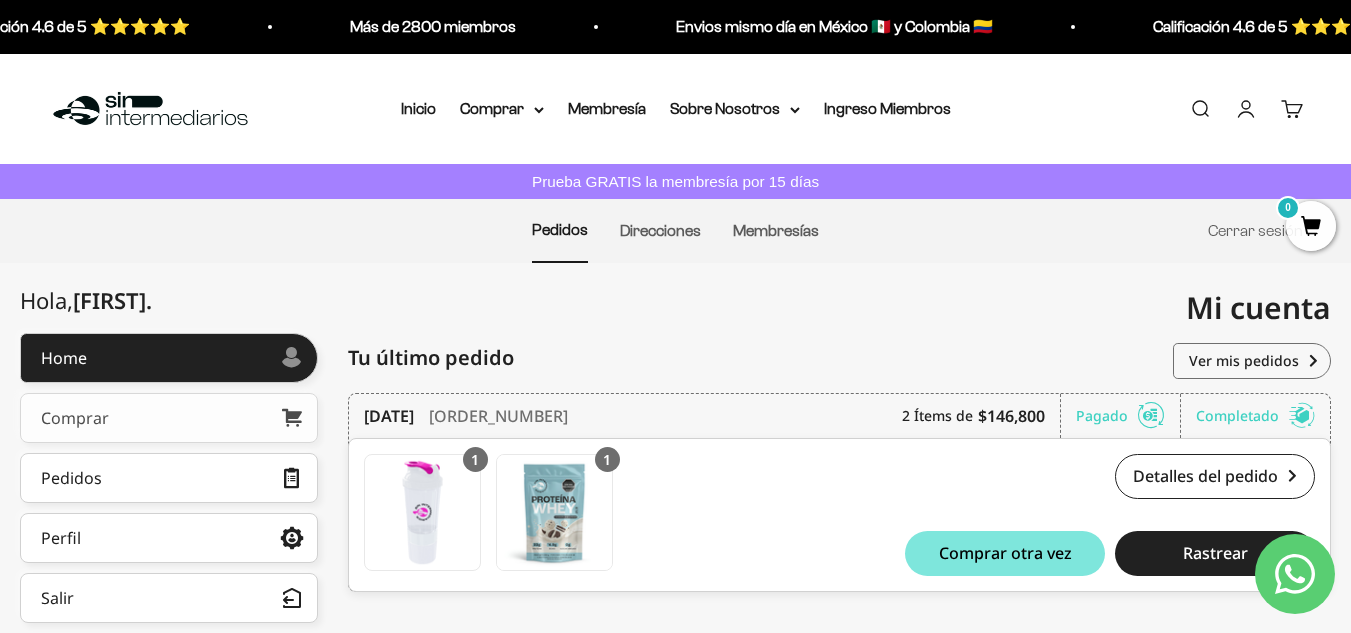 click on "Comprar" at bounding box center [169, 418] 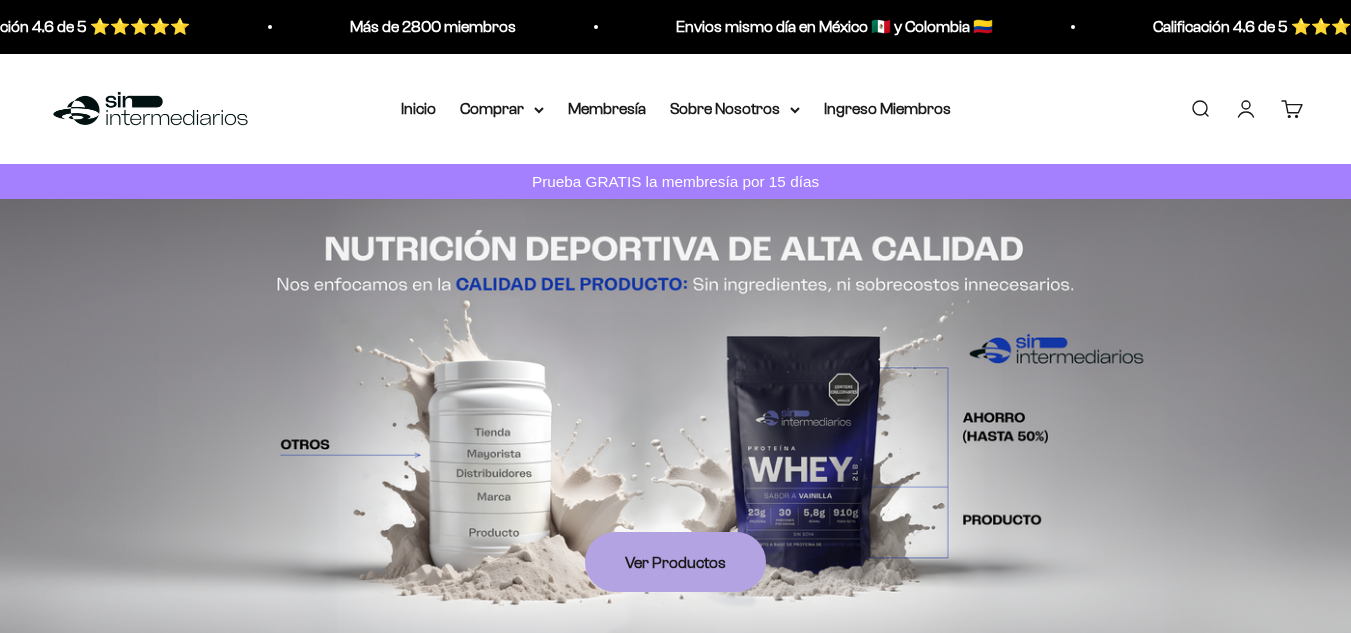 scroll, scrollTop: 0, scrollLeft: 0, axis: both 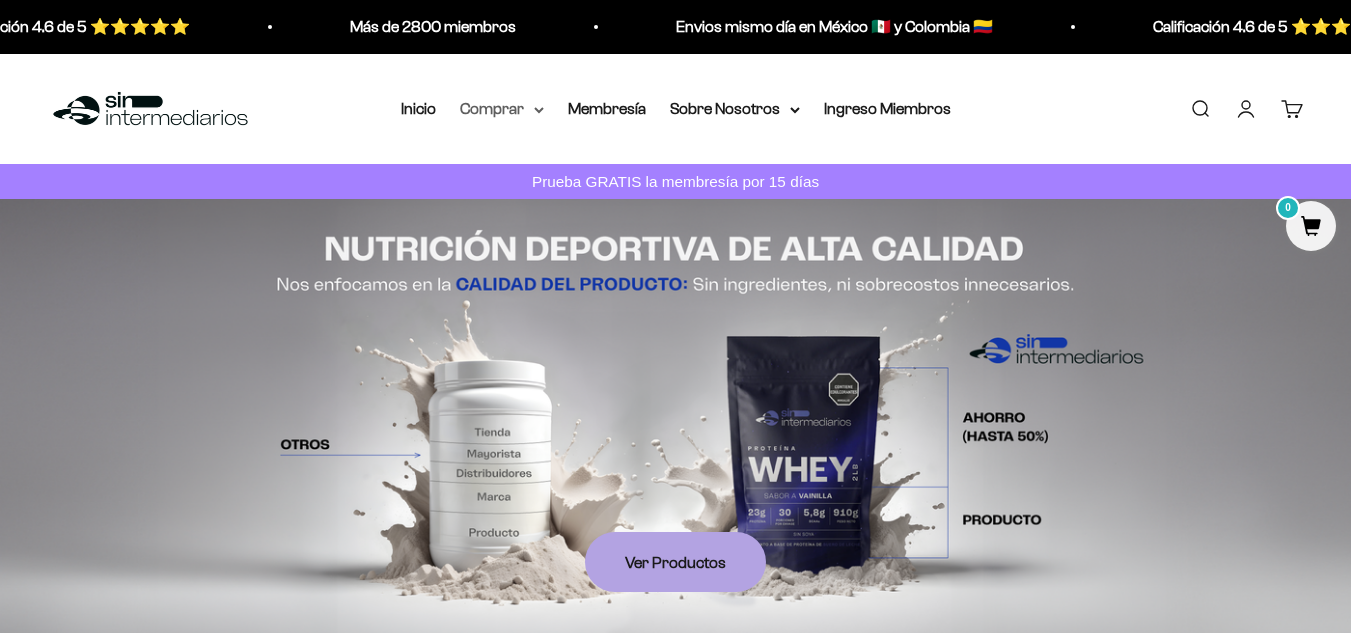 click 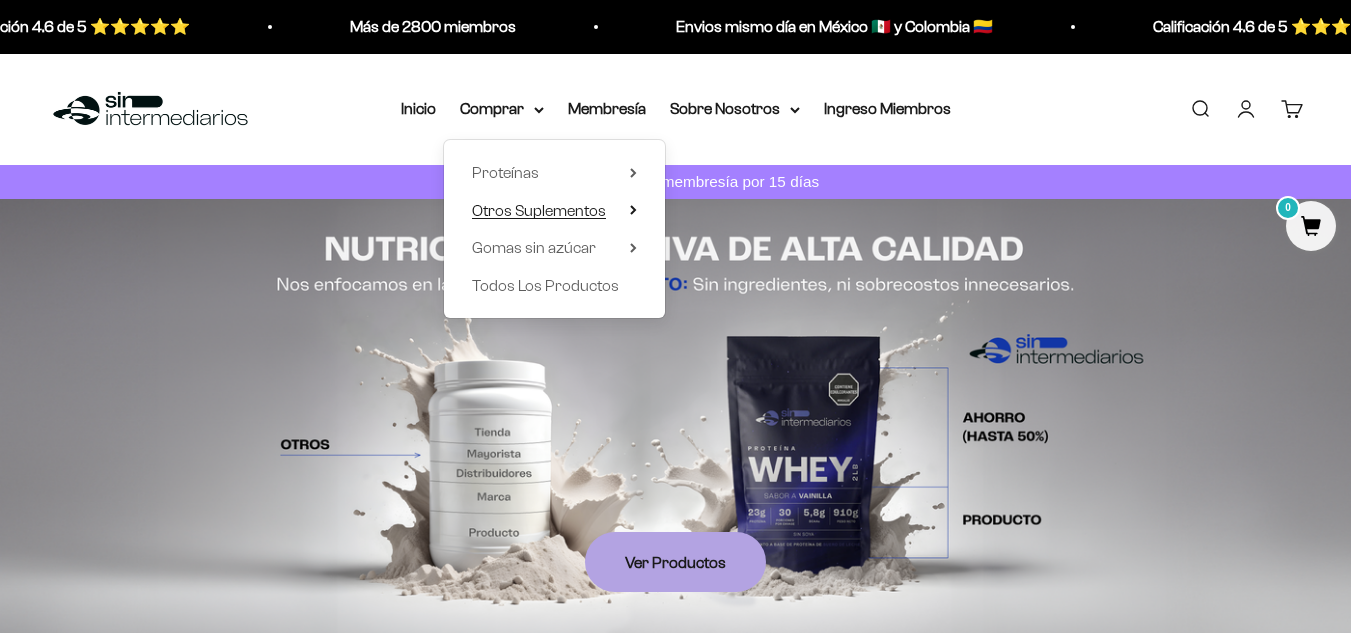 click on "Otros Suplementos" at bounding box center (539, 209) 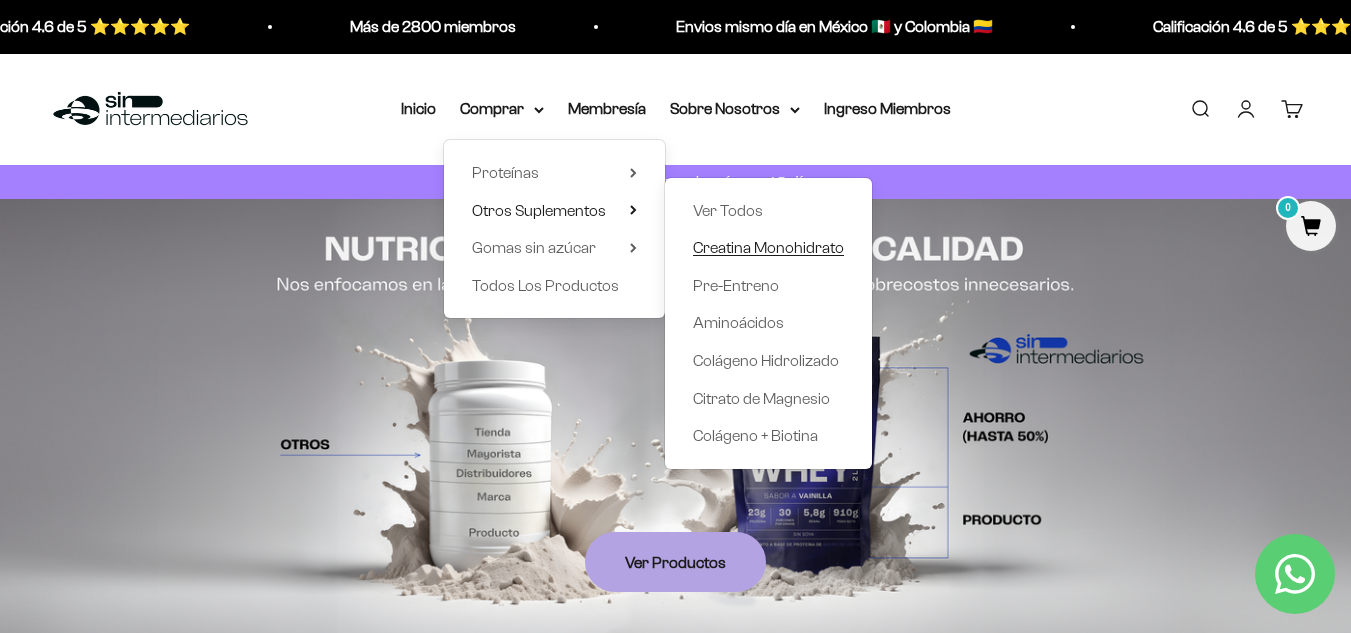 click on "Creatina Monohidrato" at bounding box center (768, 247) 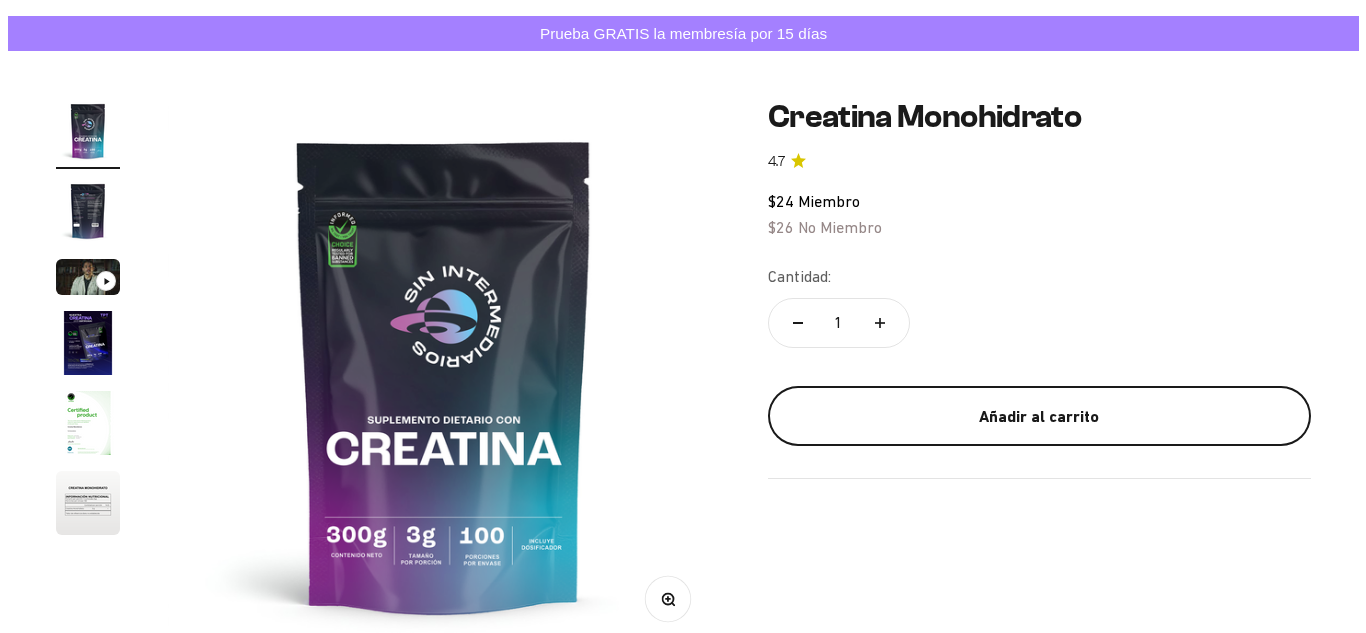 scroll, scrollTop: 200, scrollLeft: 0, axis: vertical 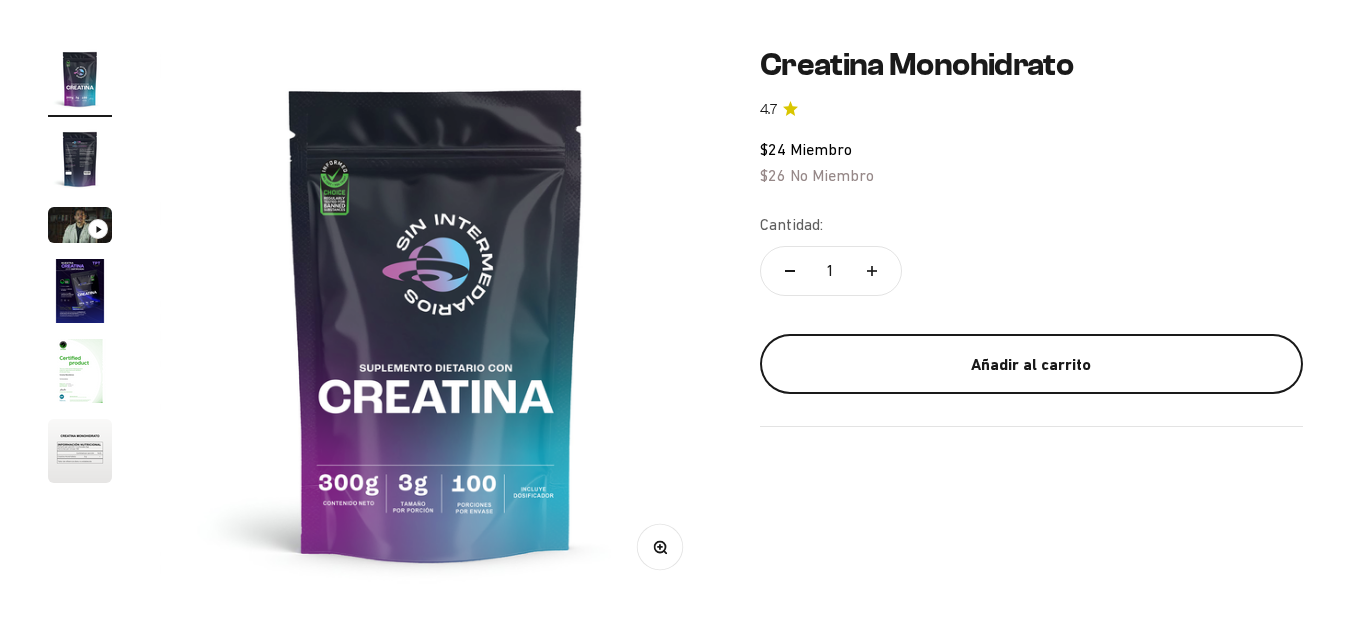 click on "Añadir al carrito" at bounding box center (1031, 365) 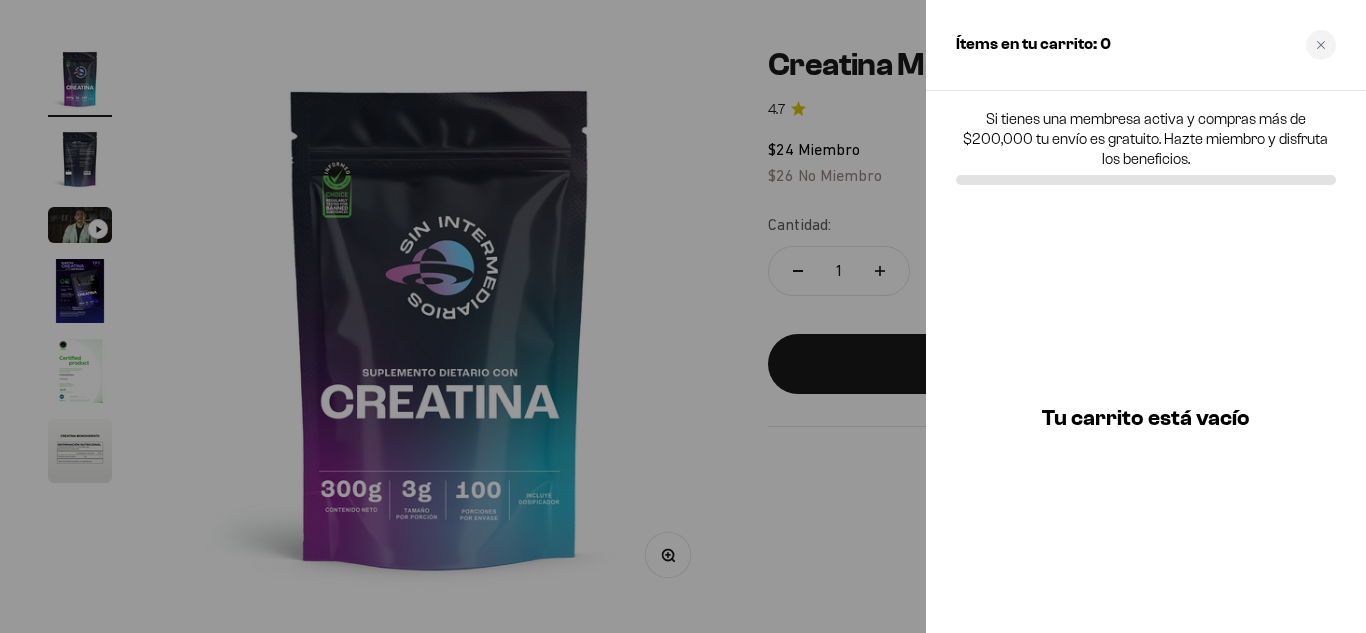 scroll, scrollTop: 0, scrollLeft: 0, axis: both 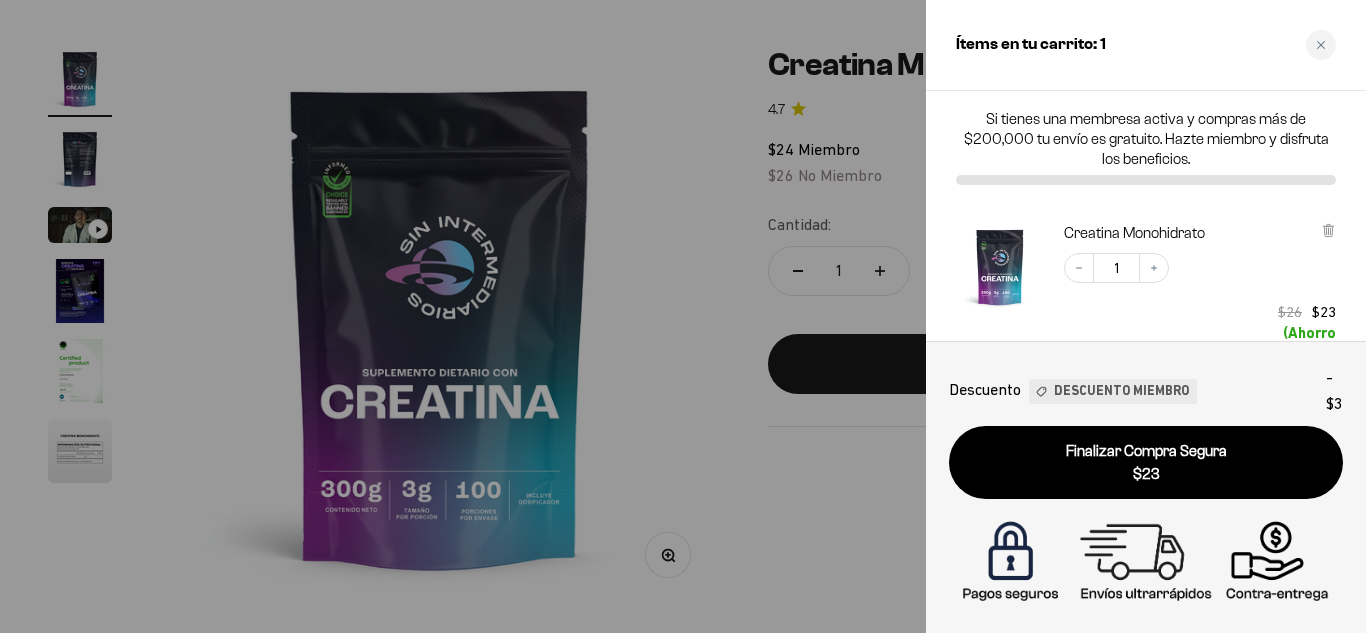 click at bounding box center (683, 316) 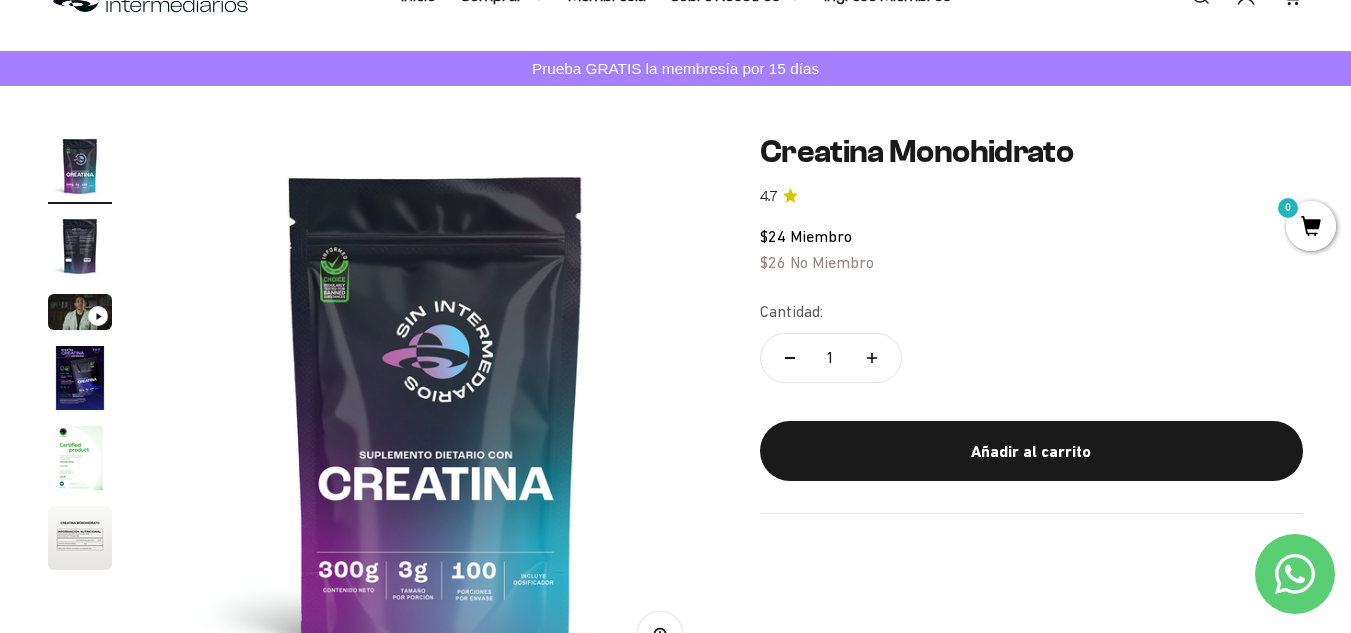 scroll, scrollTop: 0, scrollLeft: 0, axis: both 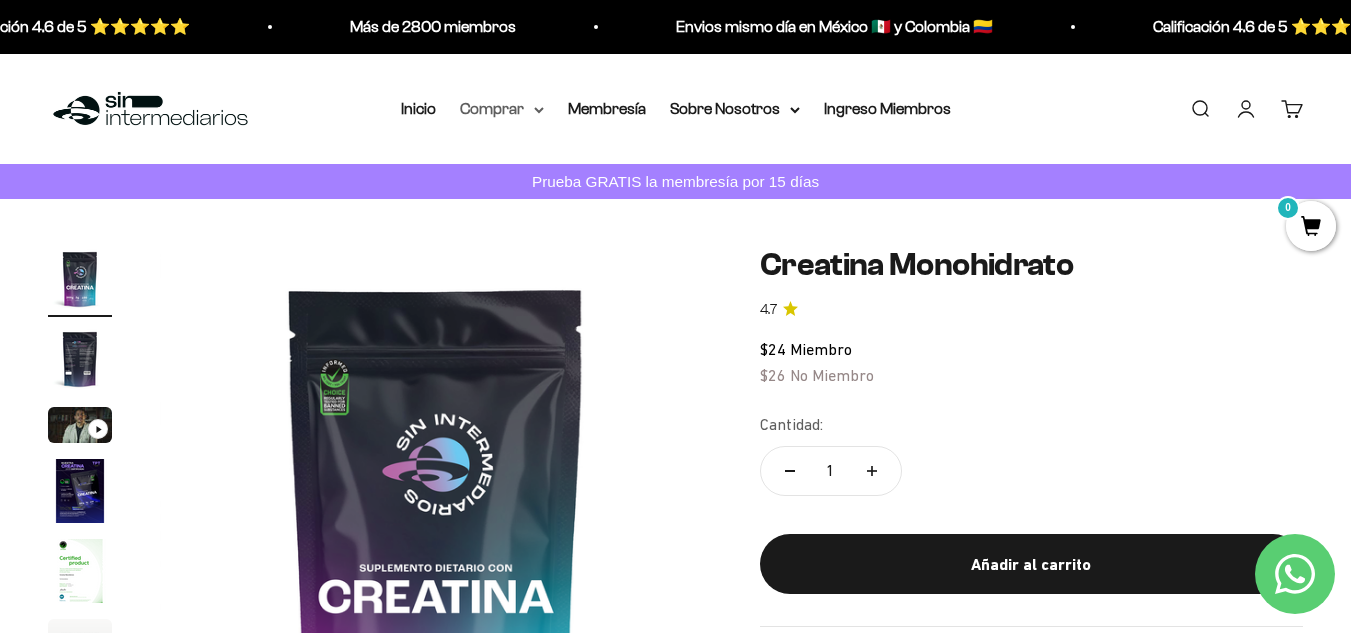 click on "Comprar" at bounding box center [502, 109] 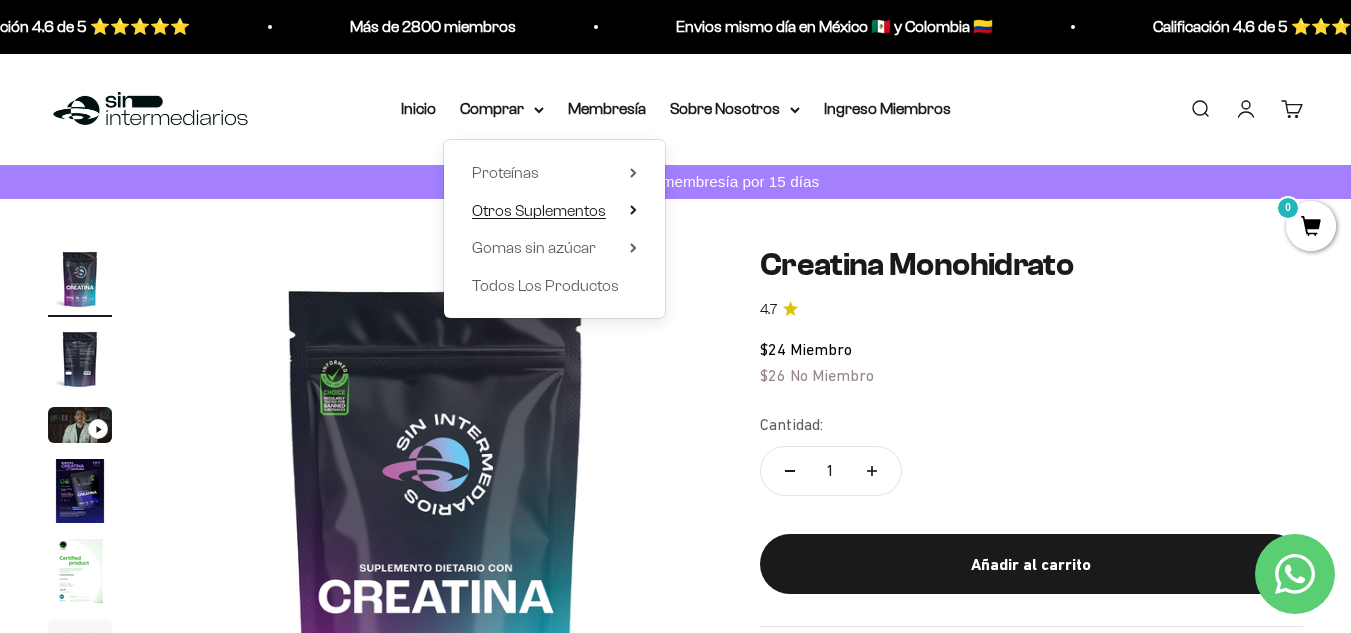 click on "Otros Suplementos" at bounding box center (539, 209) 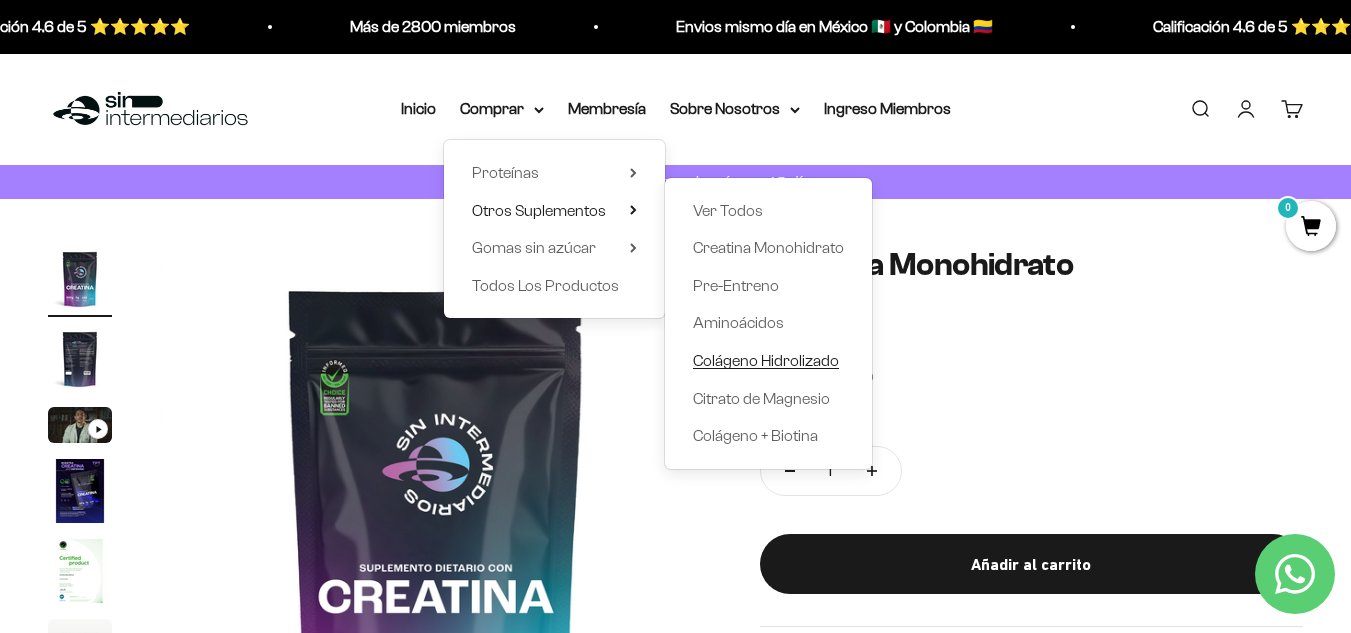 click on "Colágeno Hidrolizado" at bounding box center (766, 360) 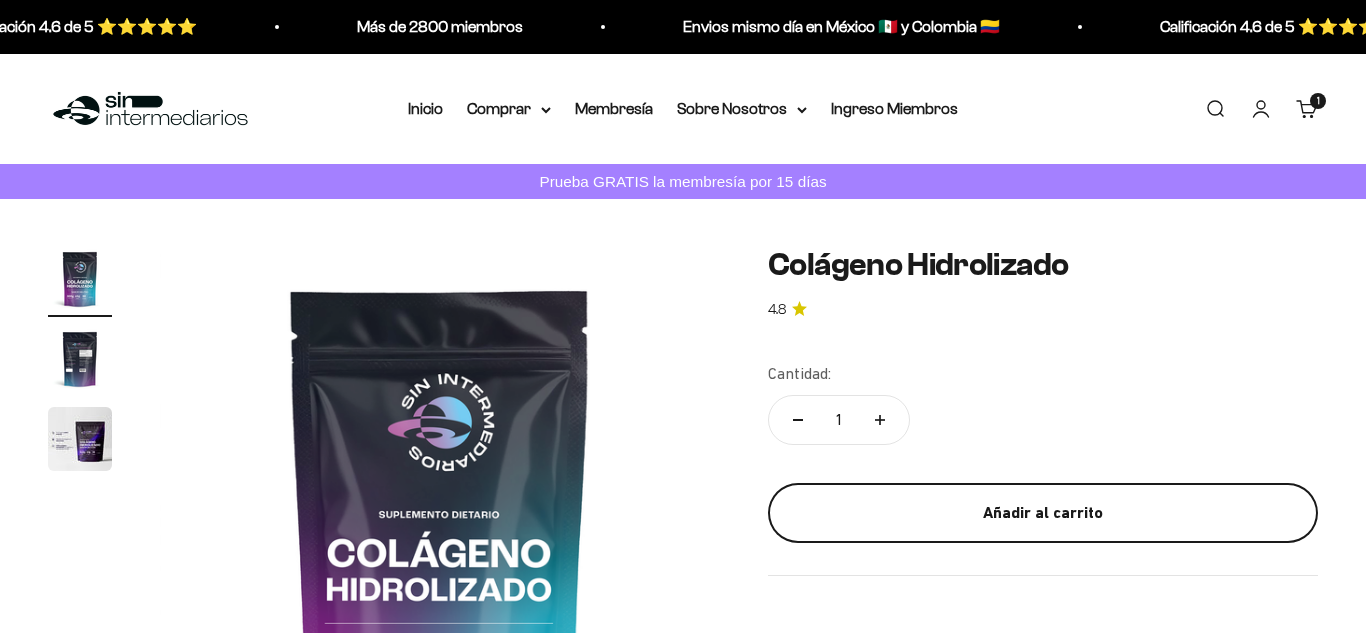 scroll, scrollTop: 0, scrollLeft: 0, axis: both 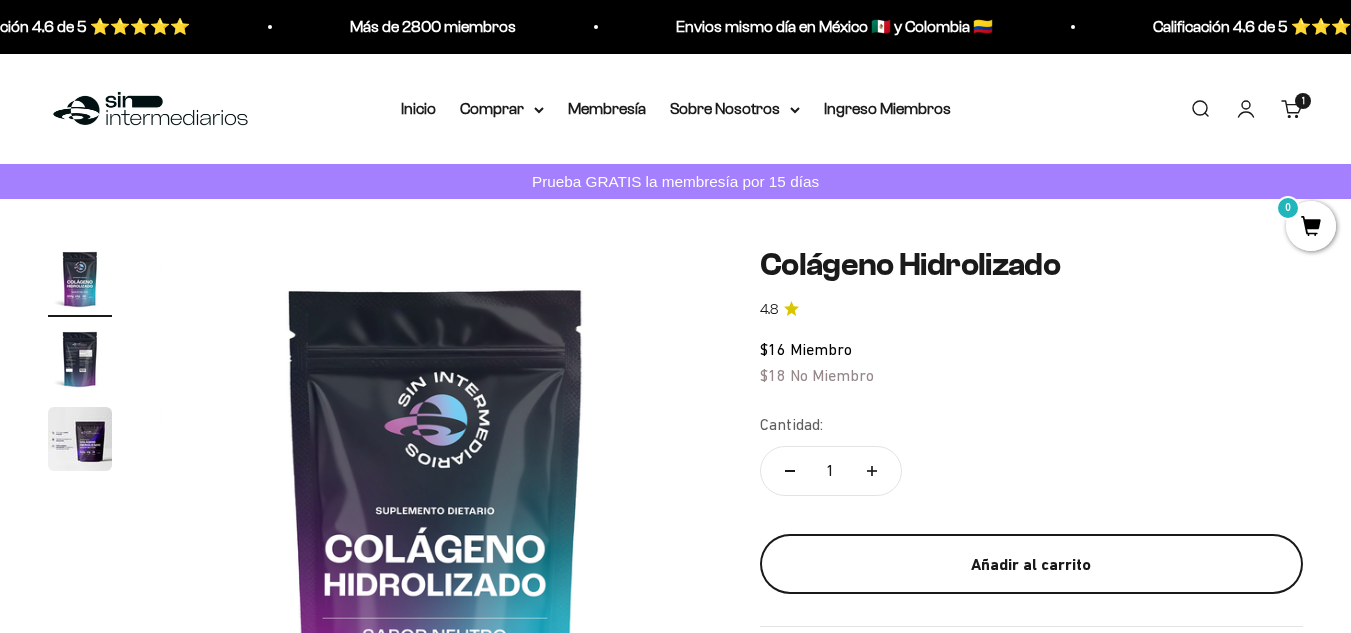 click on "Añadir al carrito" at bounding box center [1031, 565] 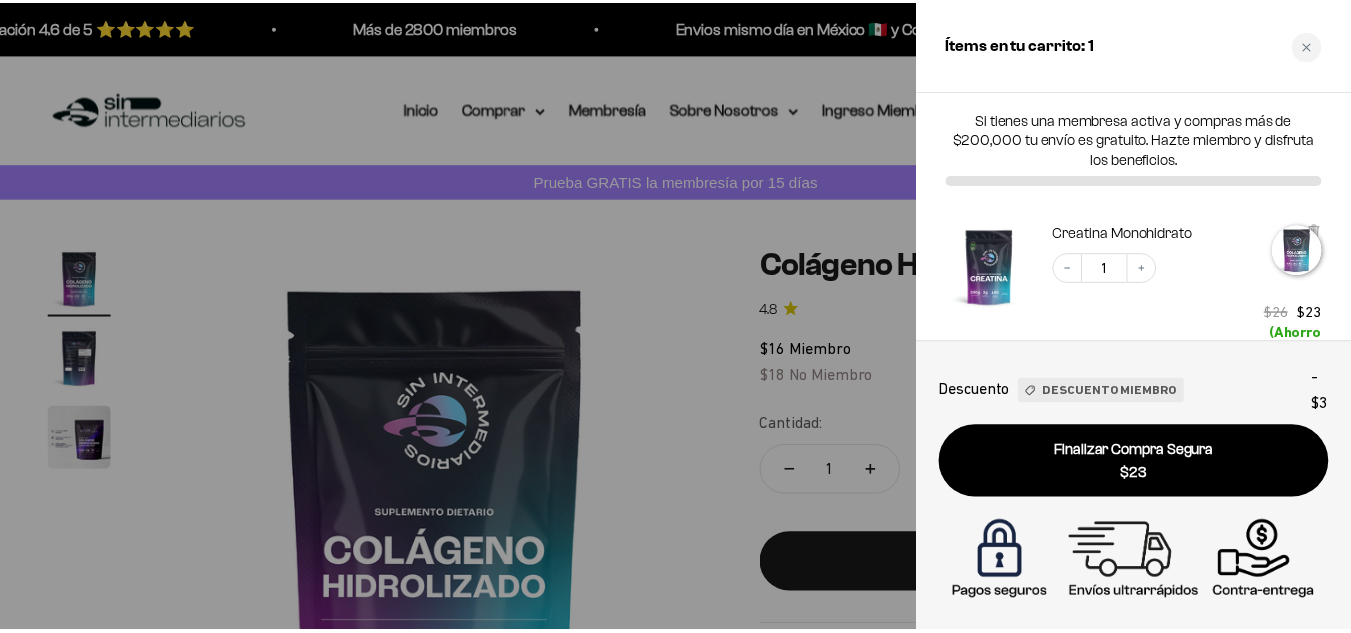 scroll, scrollTop: 0, scrollLeft: 0, axis: both 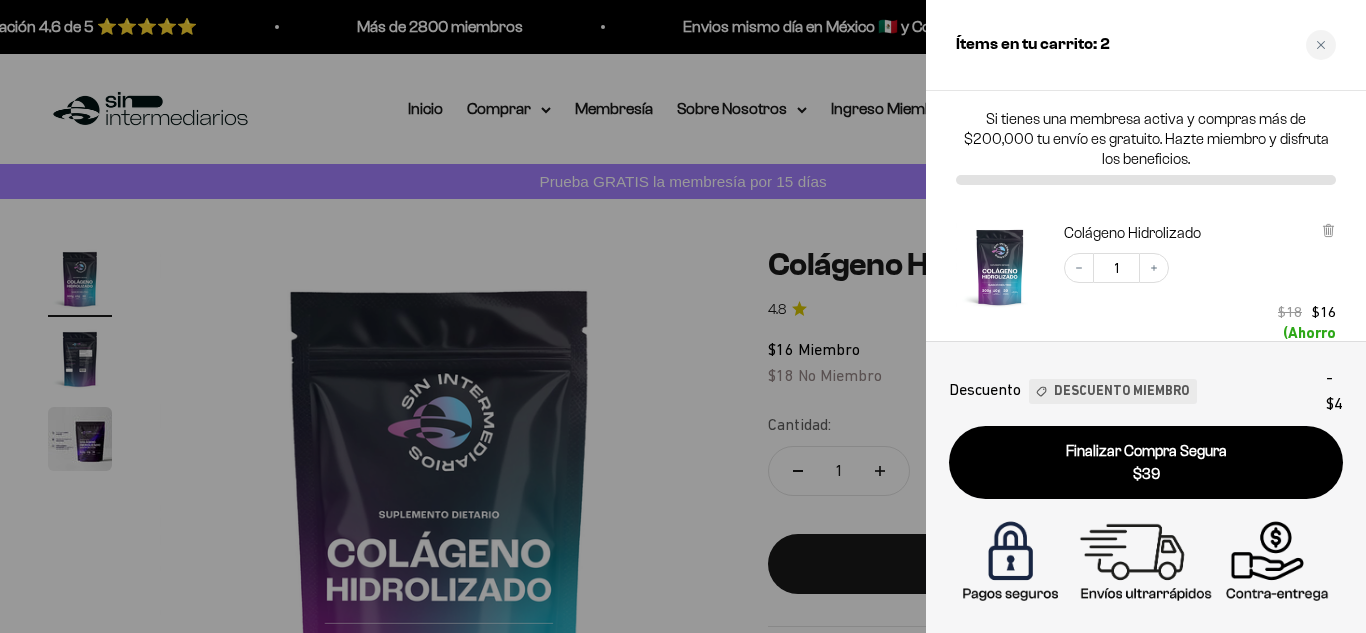 click at bounding box center (683, 316) 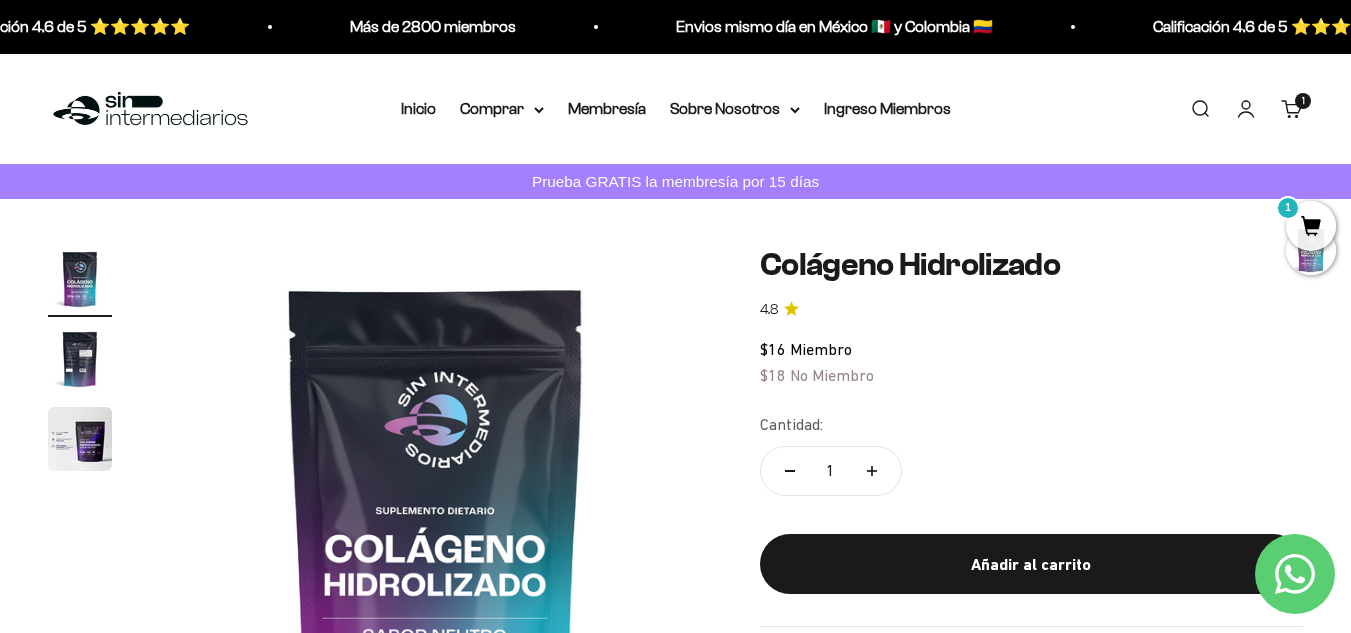 click at bounding box center (150, 109) 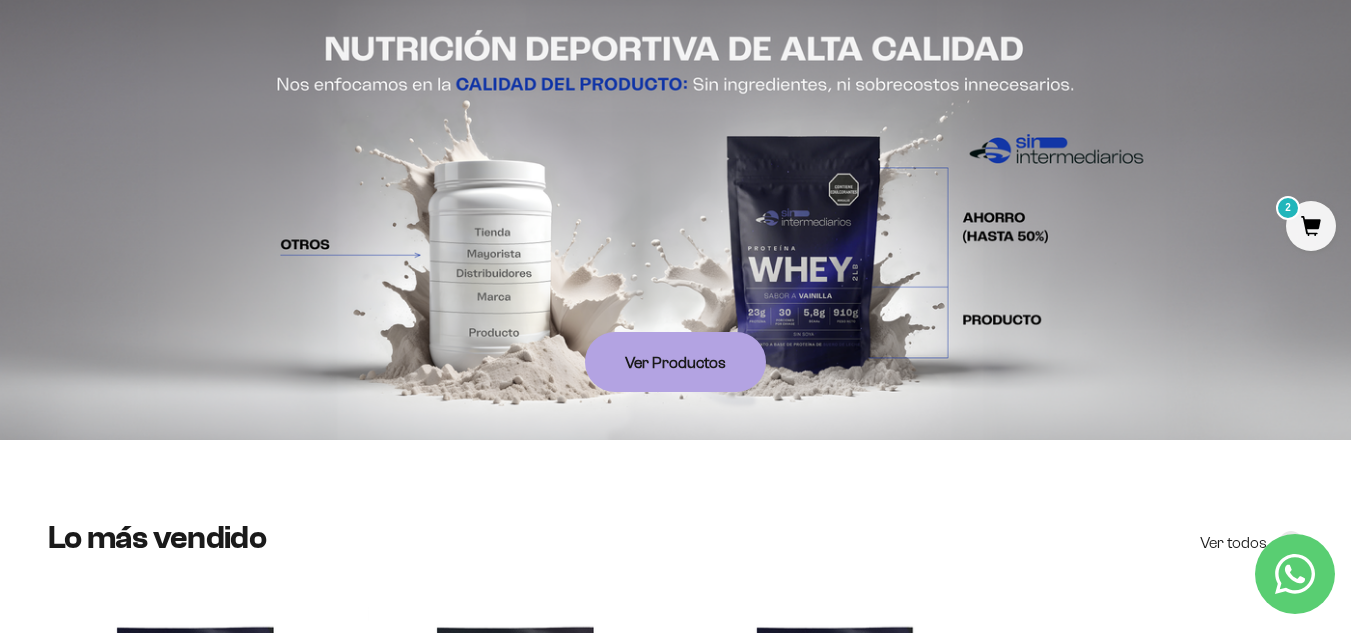 scroll, scrollTop: 0, scrollLeft: 0, axis: both 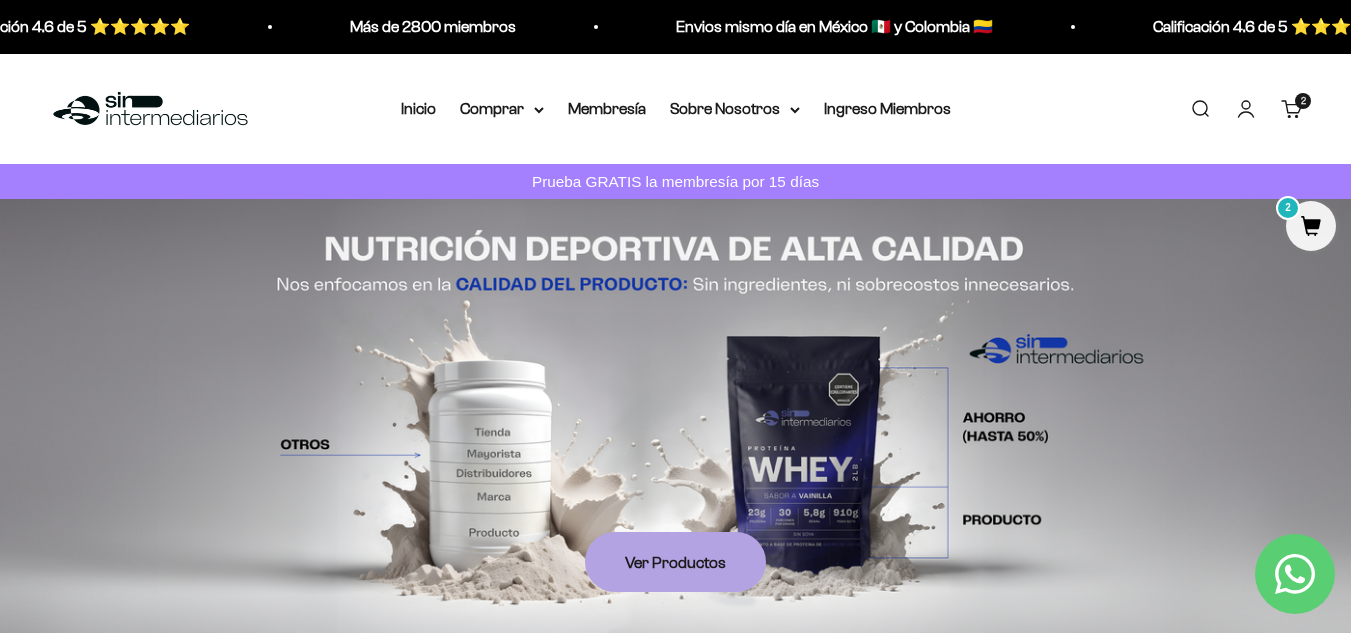 click on "Cuenta" at bounding box center [1246, 109] 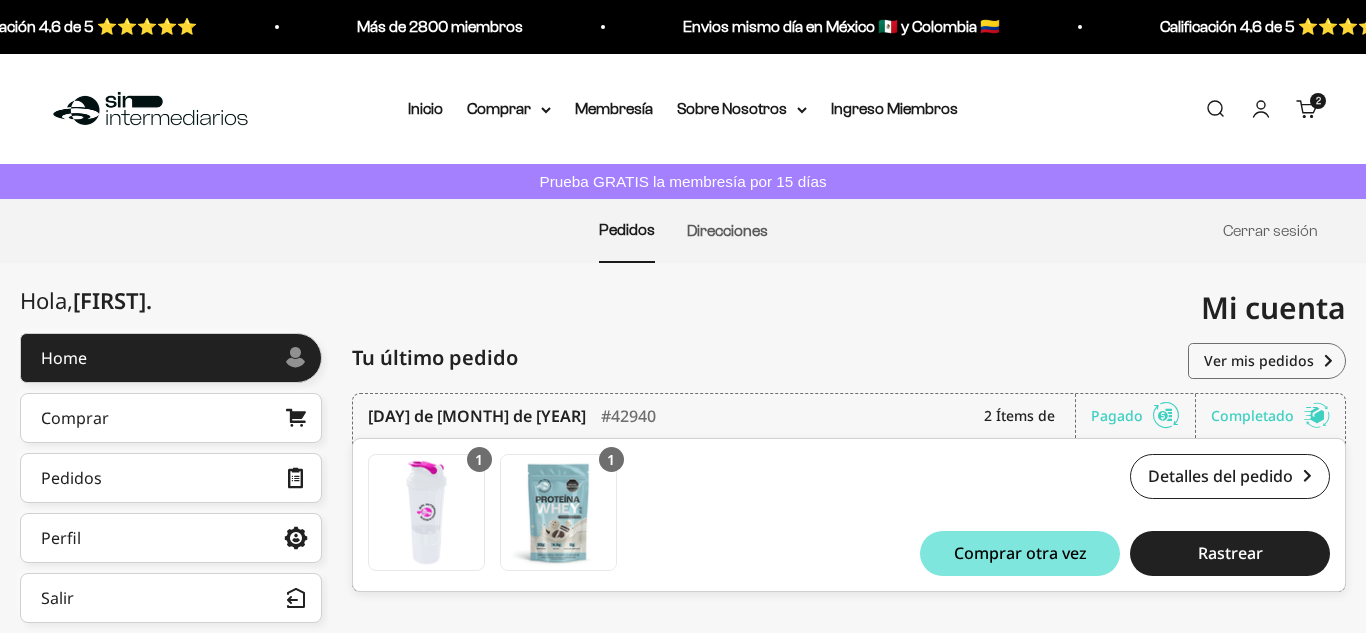 scroll, scrollTop: 0, scrollLeft: 0, axis: both 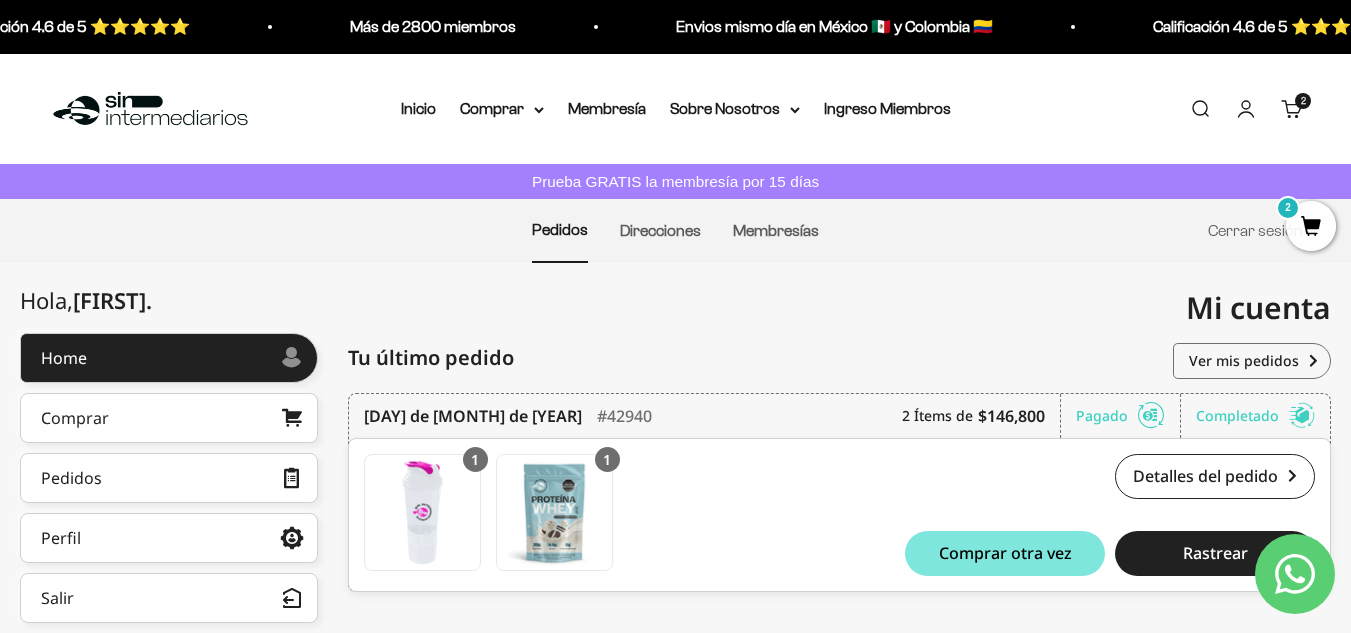 click on "Carrito
2 artículos
2" at bounding box center [1292, 109] 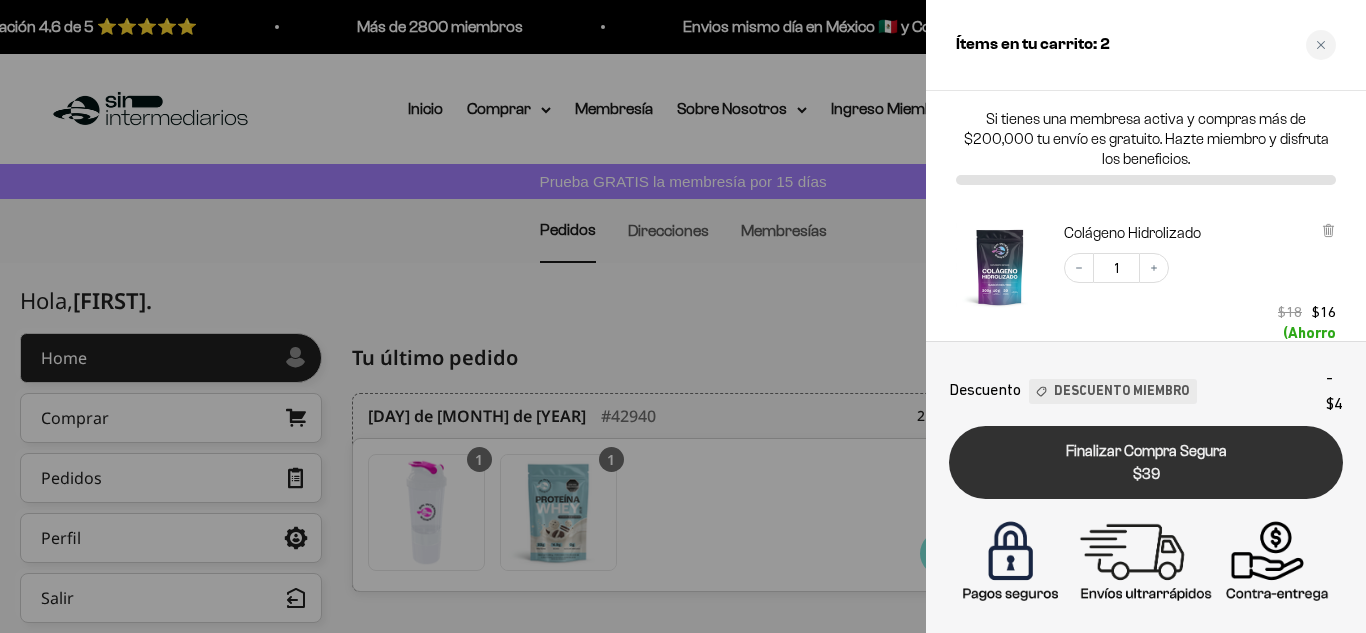 click on "Finalizar Compra Segura  $39" at bounding box center (1146, 462) 